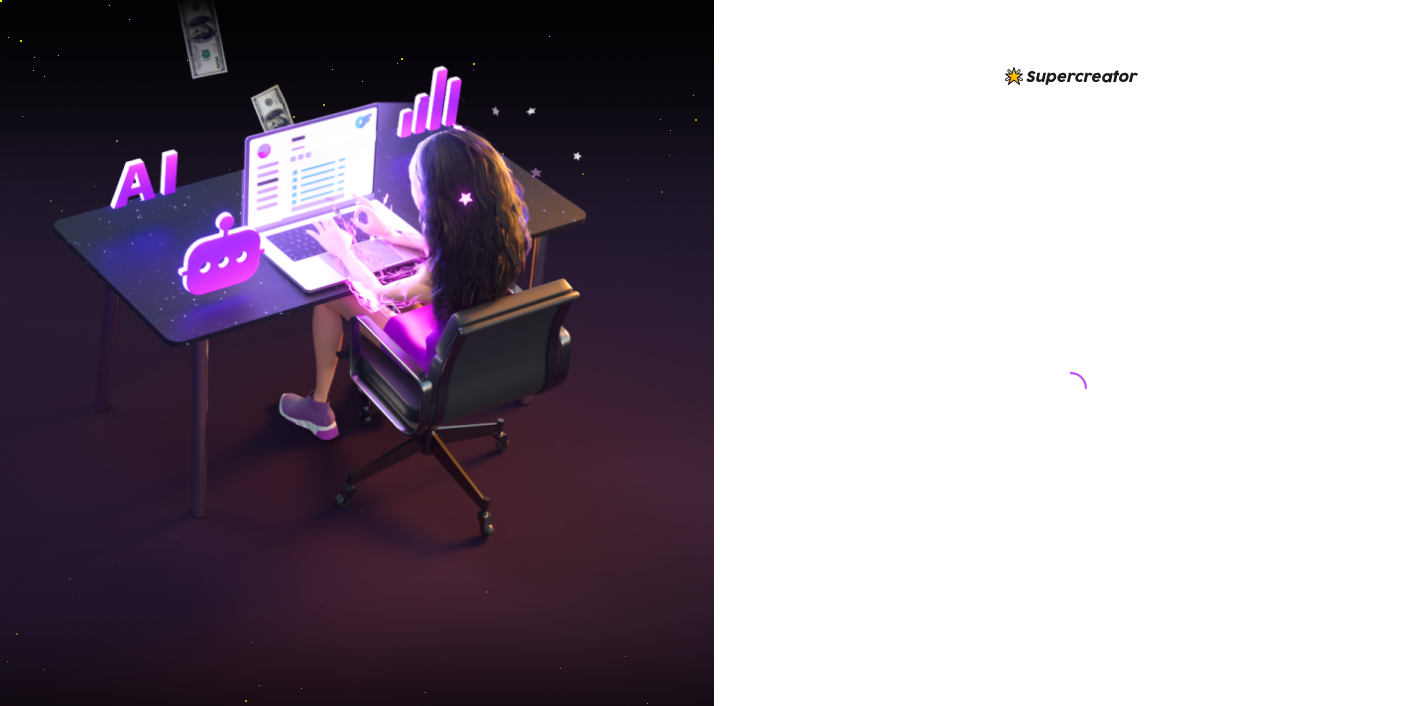 scroll, scrollTop: 0, scrollLeft: 0, axis: both 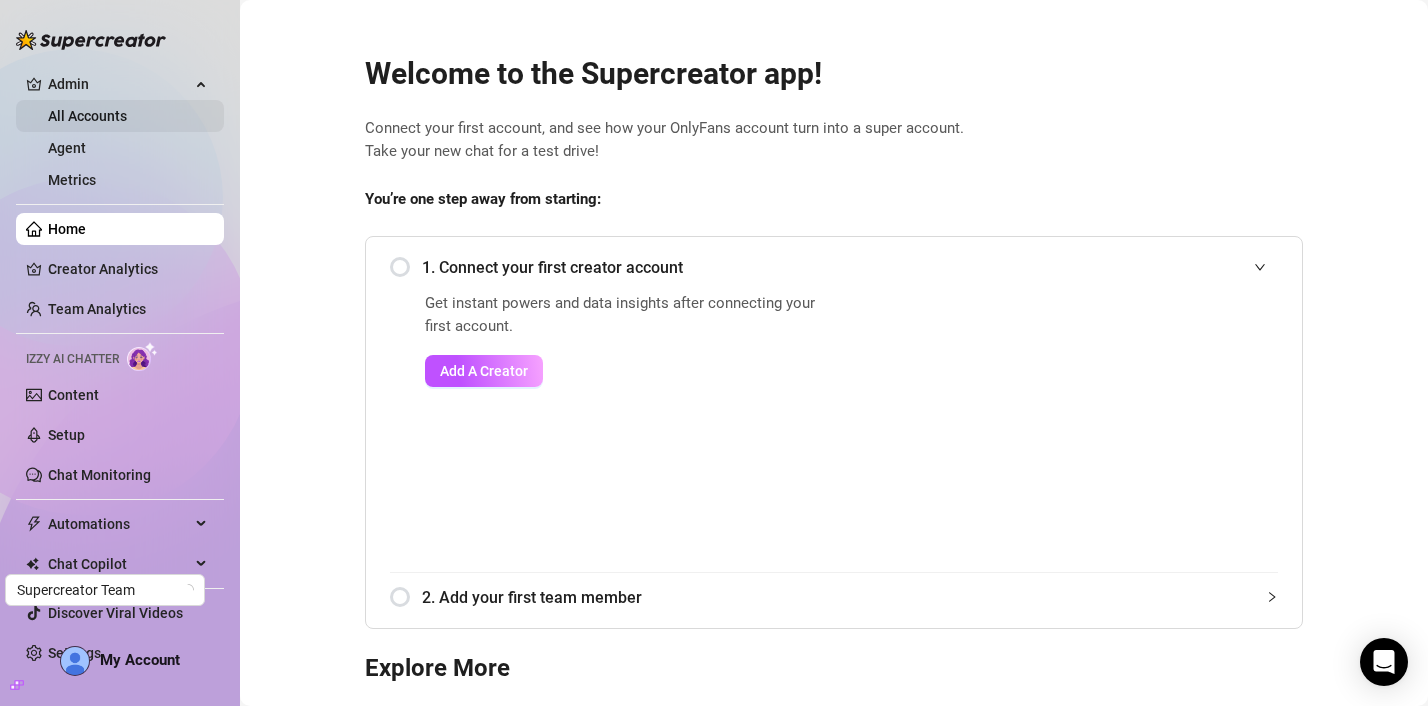 click on "All Accounts" at bounding box center [87, 116] 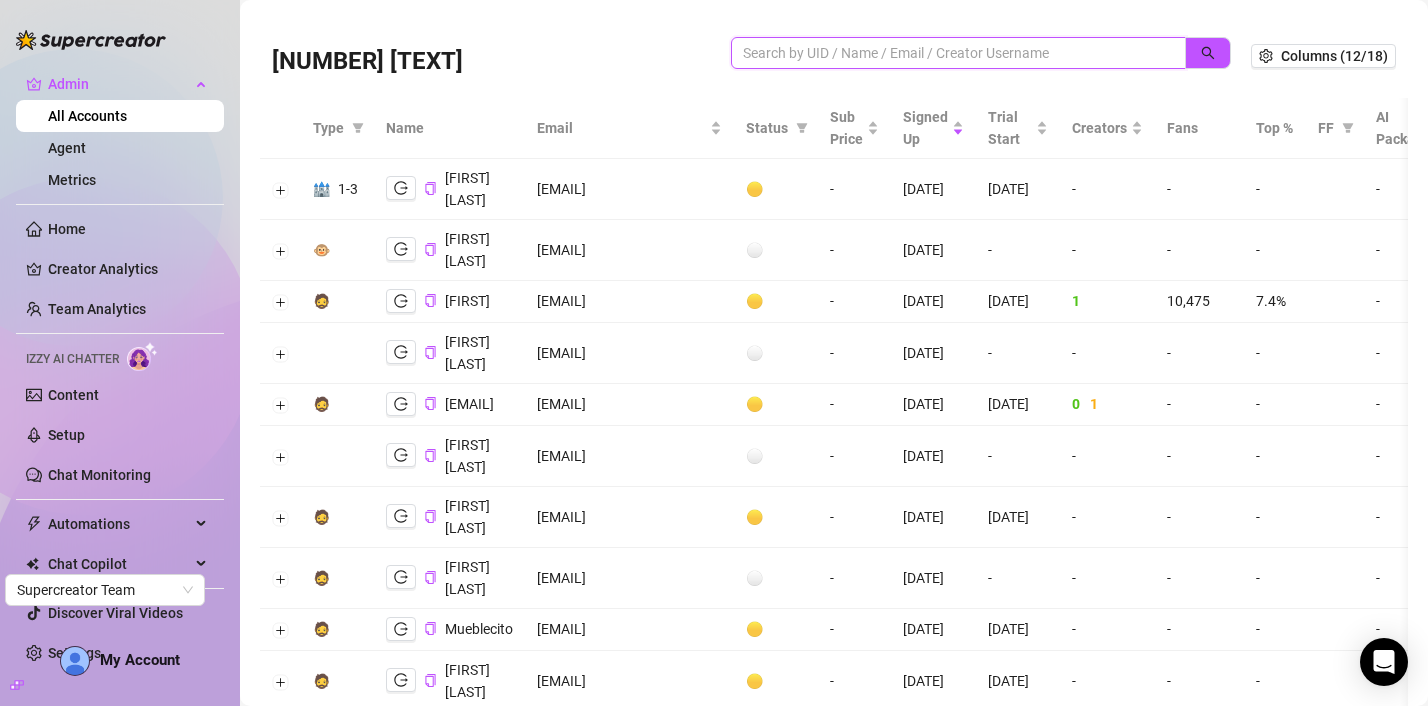 click at bounding box center [950, 53] 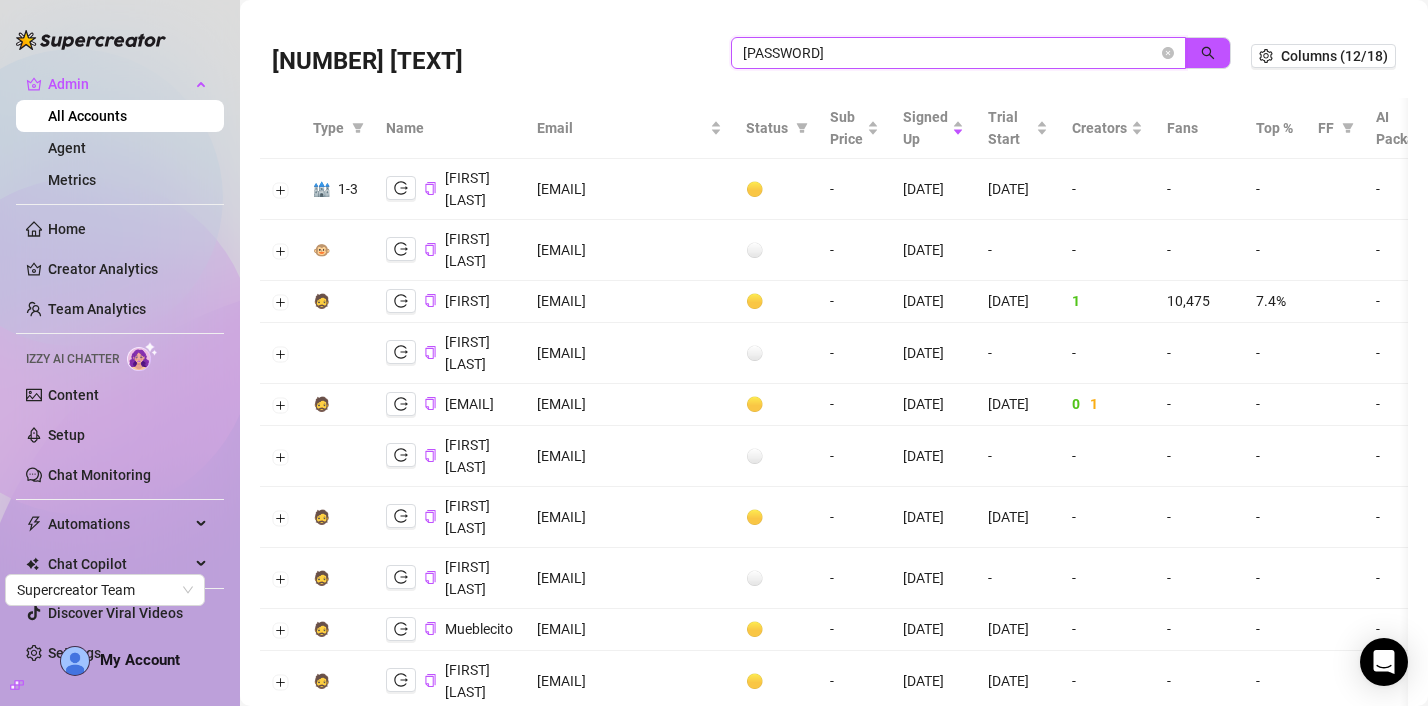 type on "5pC42ZkRvqYTjnhdkGo2e7NoQ8x1" 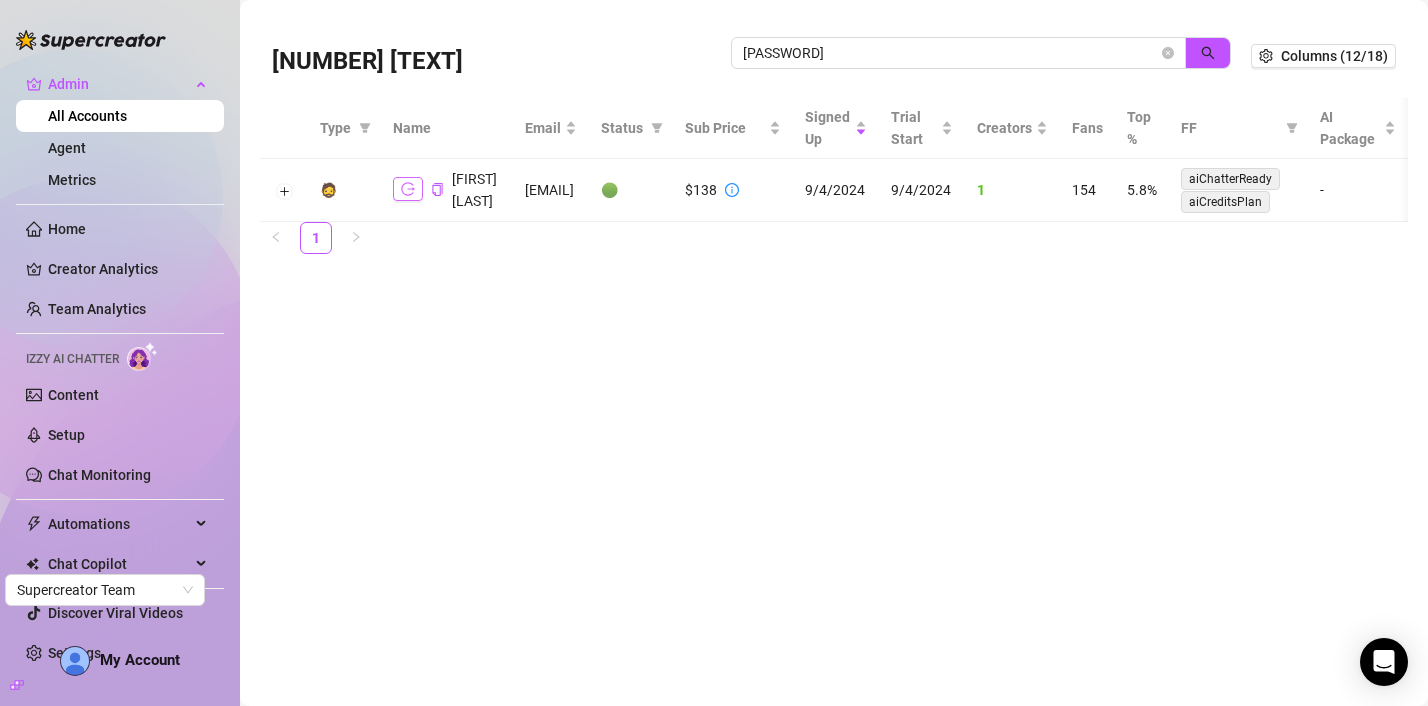click 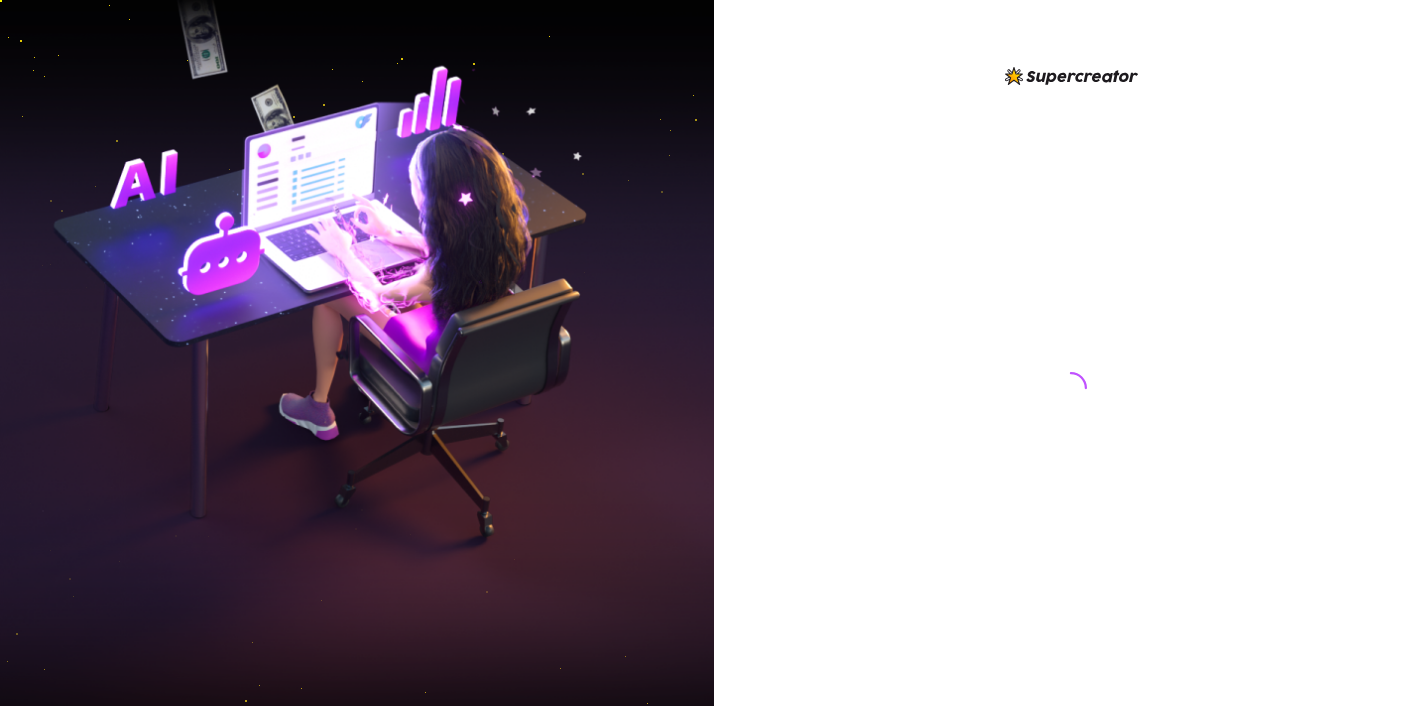 scroll, scrollTop: 0, scrollLeft: 0, axis: both 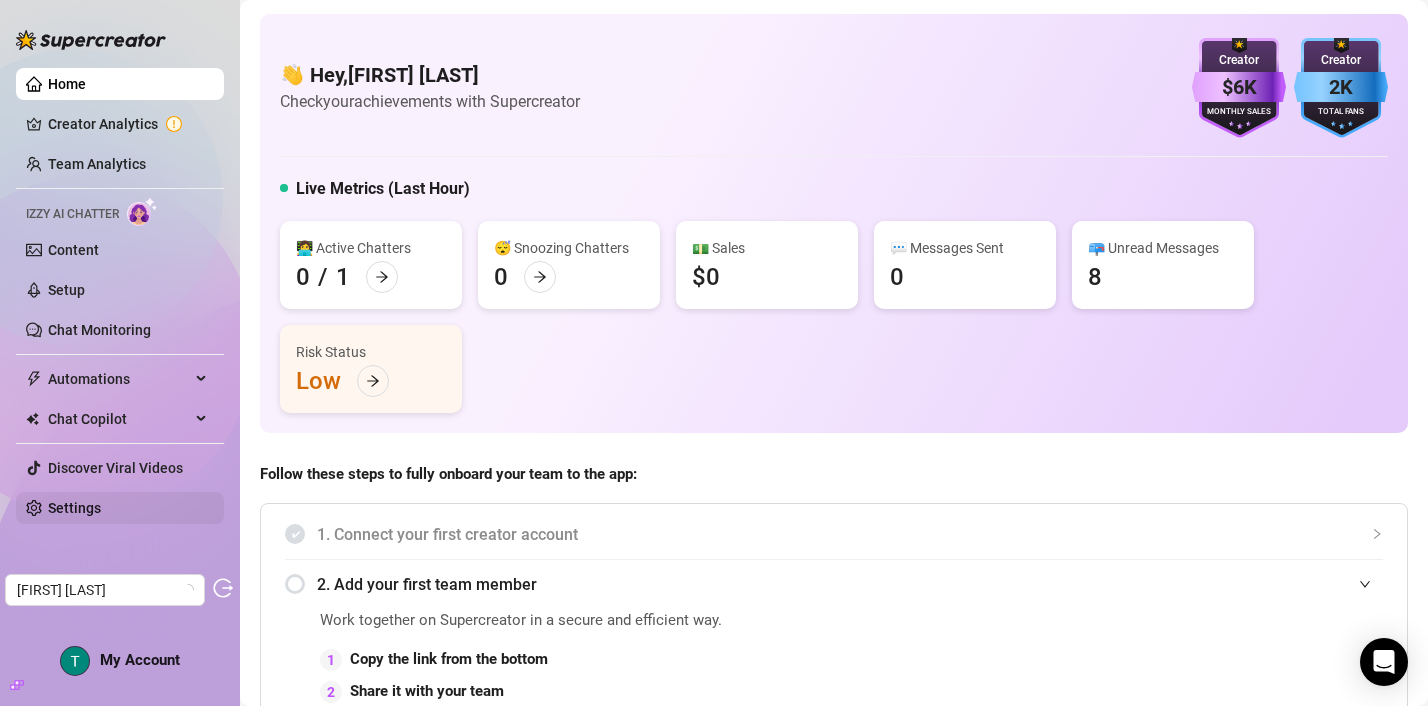 click on "Settings" at bounding box center [74, 508] 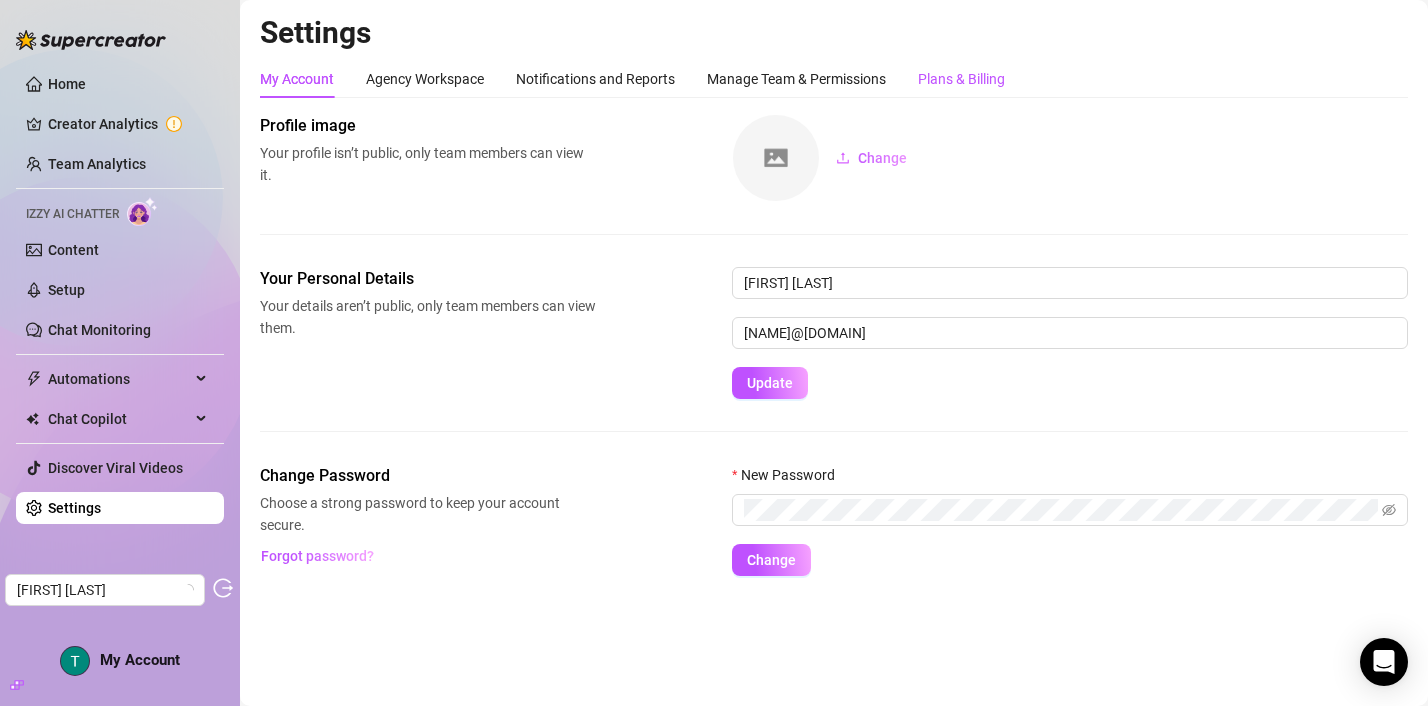 click on "Plans & Billing" at bounding box center [961, 79] 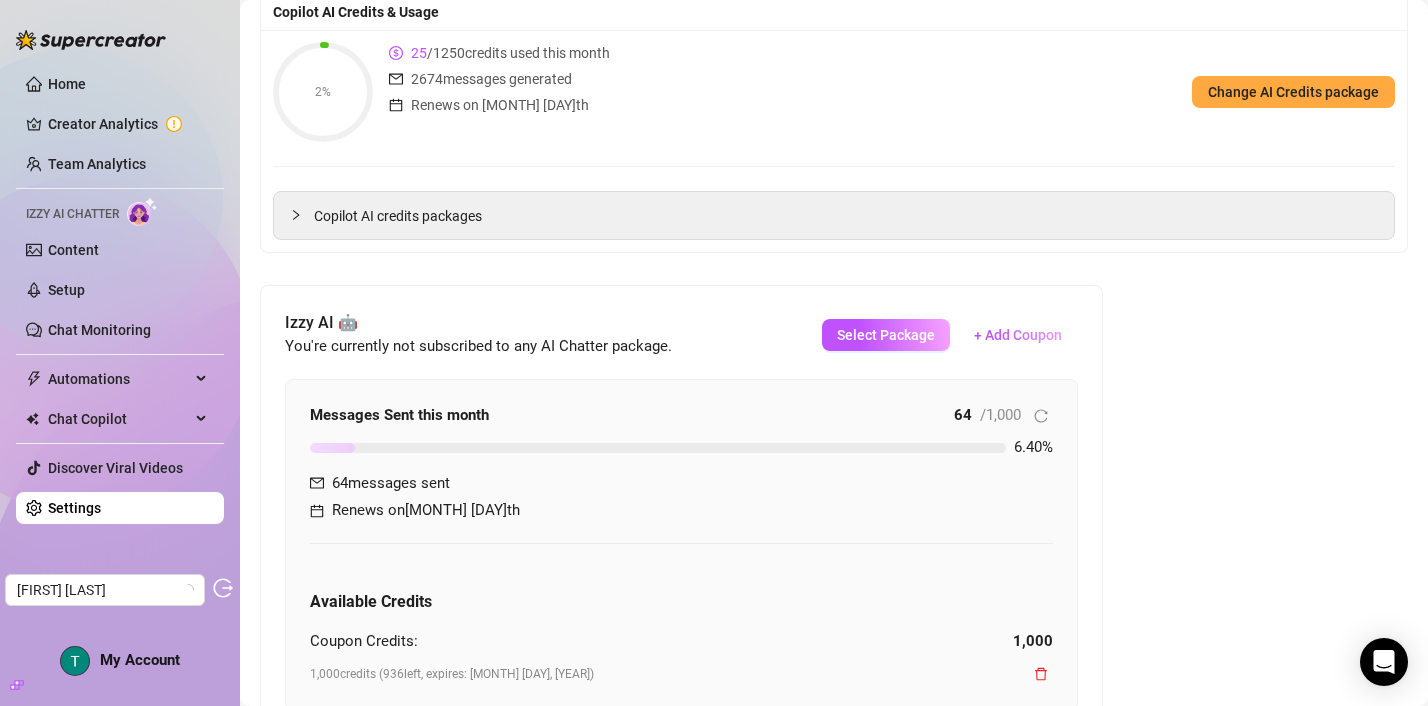 scroll, scrollTop: 508, scrollLeft: 0, axis: vertical 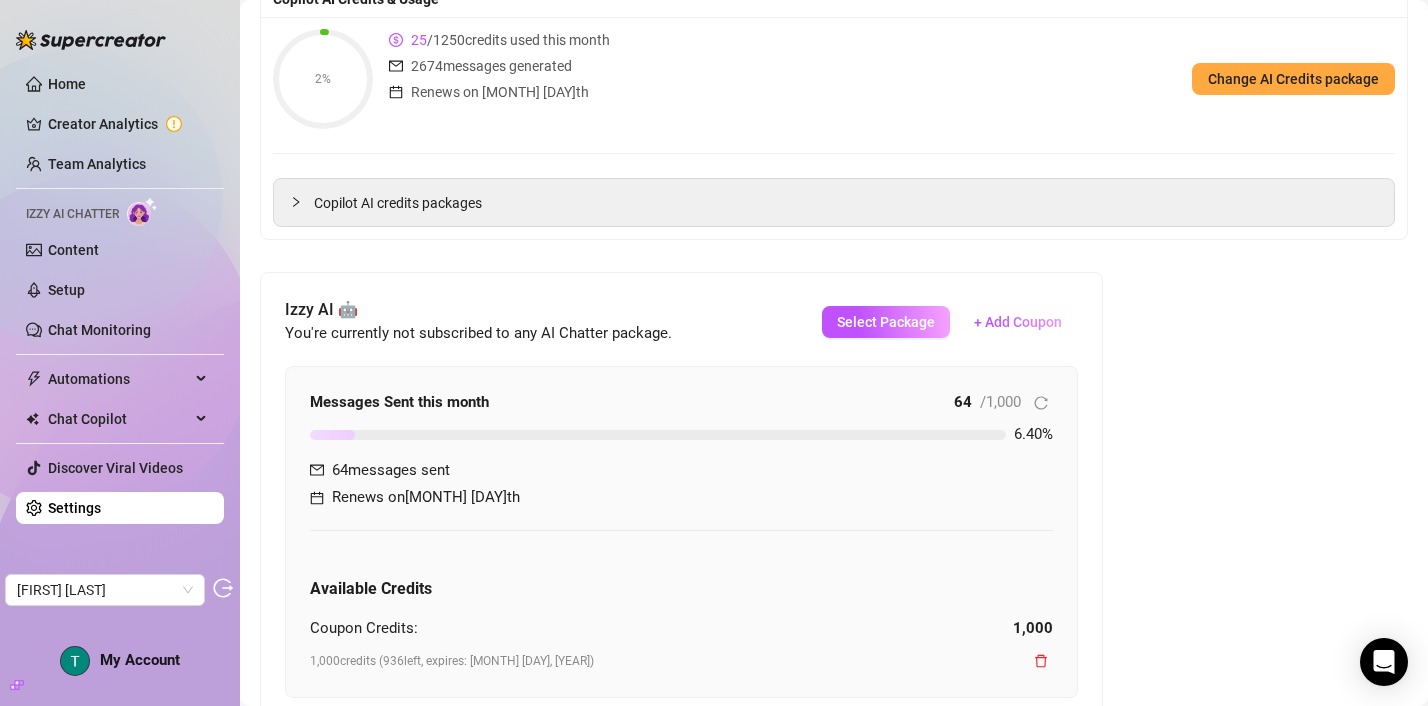 click on "2% 25 / 1250  credits used this month 2674  messages generated Renews on   [DATE] Change AI Credits package Copilot AI credits packages" at bounding box center (834, 128) 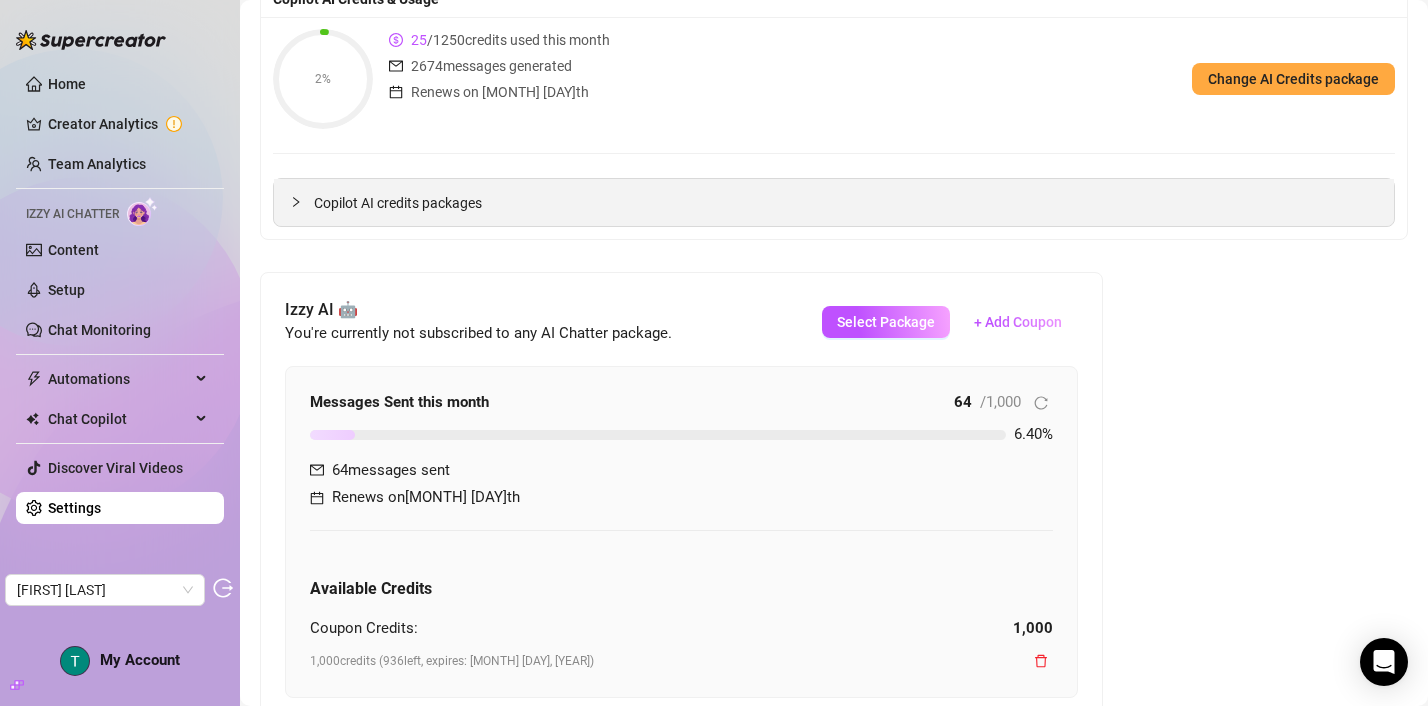 click on "Copilot AI credits packages" at bounding box center [846, 203] 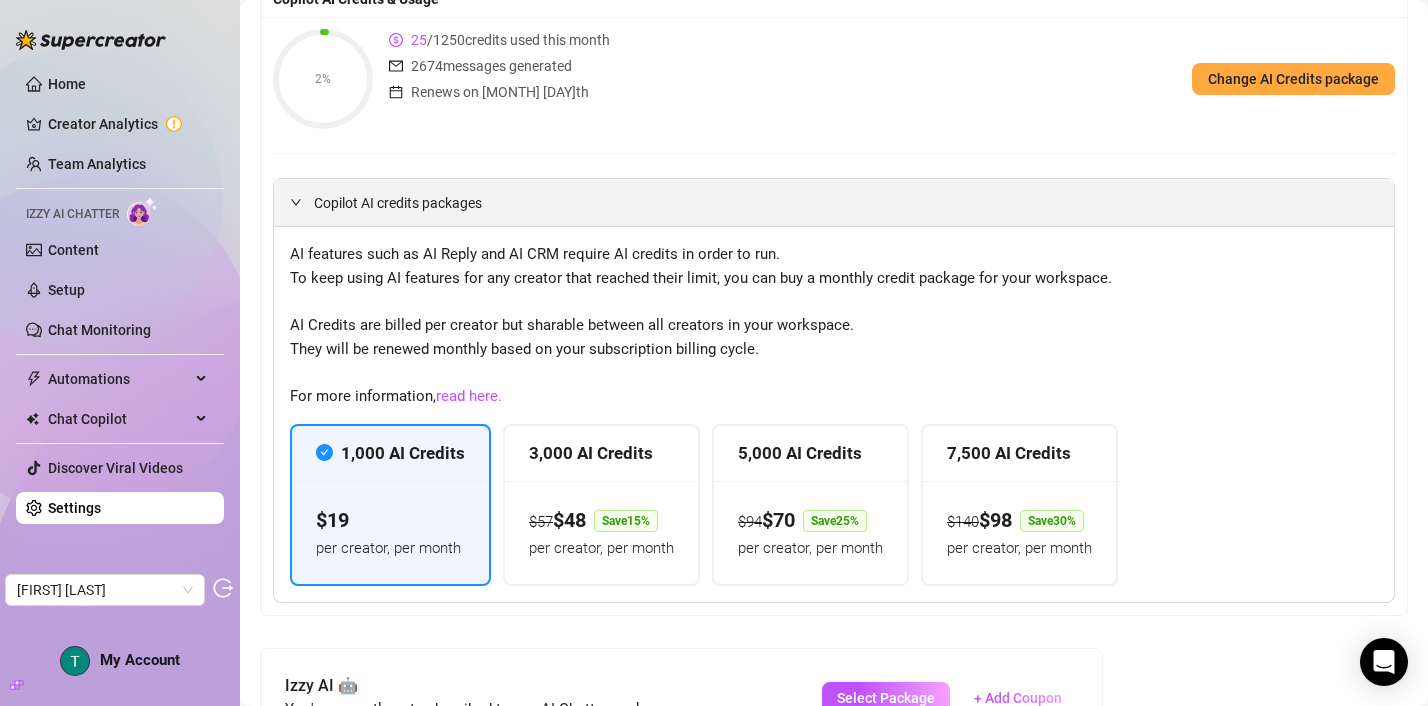 click on "Copilot AI credits packages" at bounding box center [846, 203] 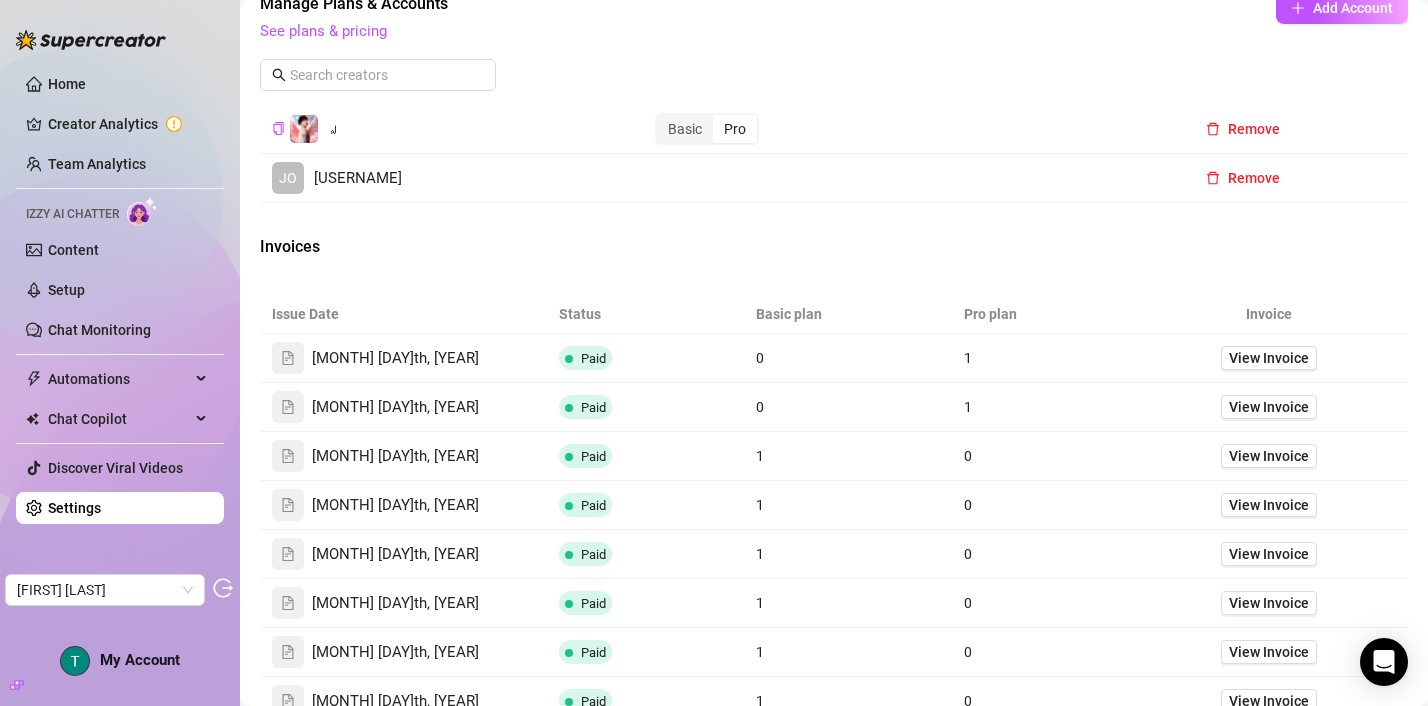 scroll, scrollTop: 1323, scrollLeft: 0, axis: vertical 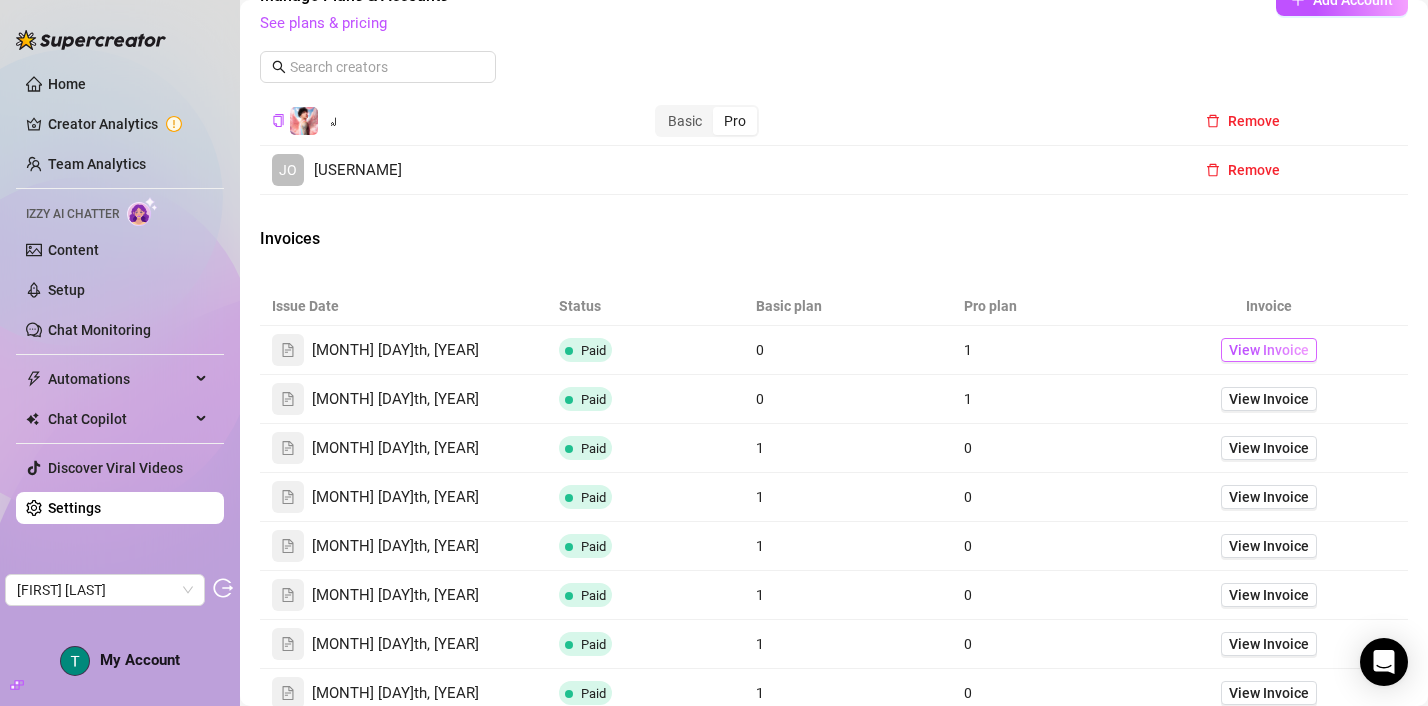 click on "View Invoice" at bounding box center [1269, 350] 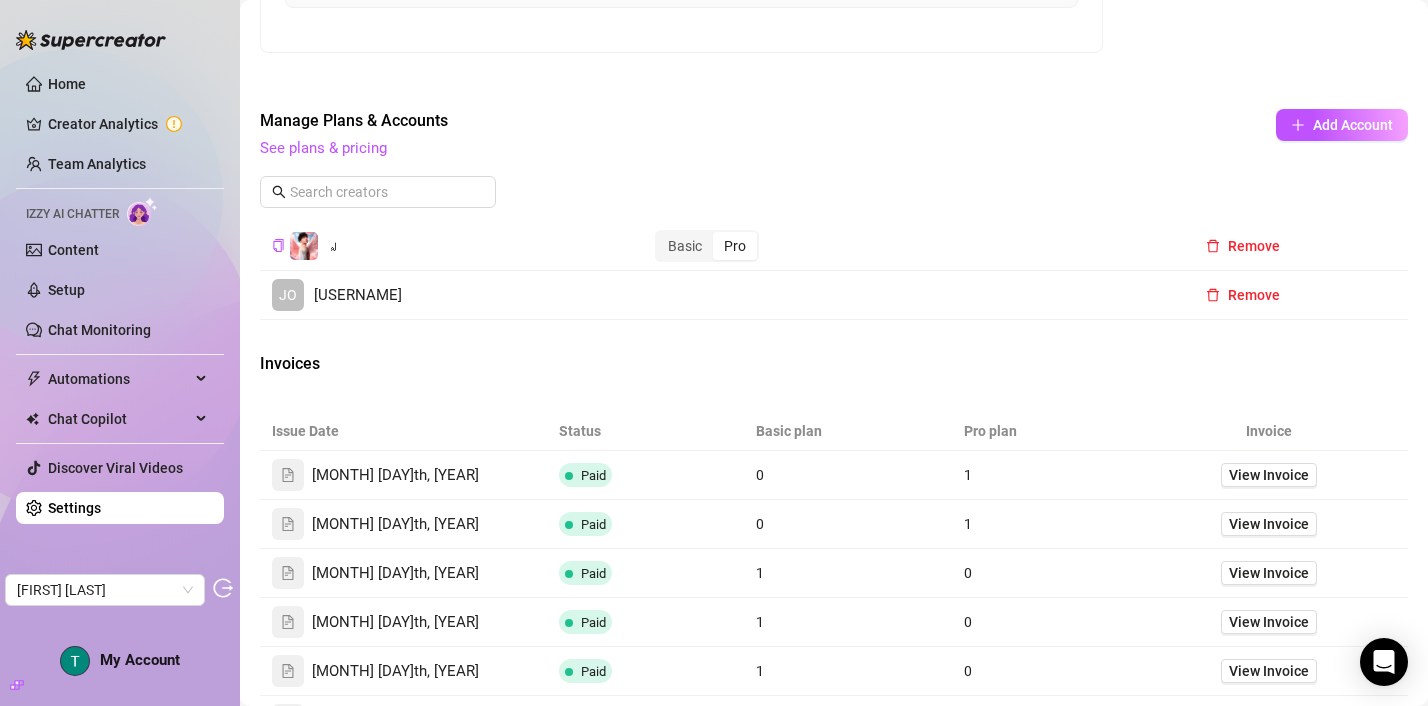 scroll, scrollTop: 1199, scrollLeft: 0, axis: vertical 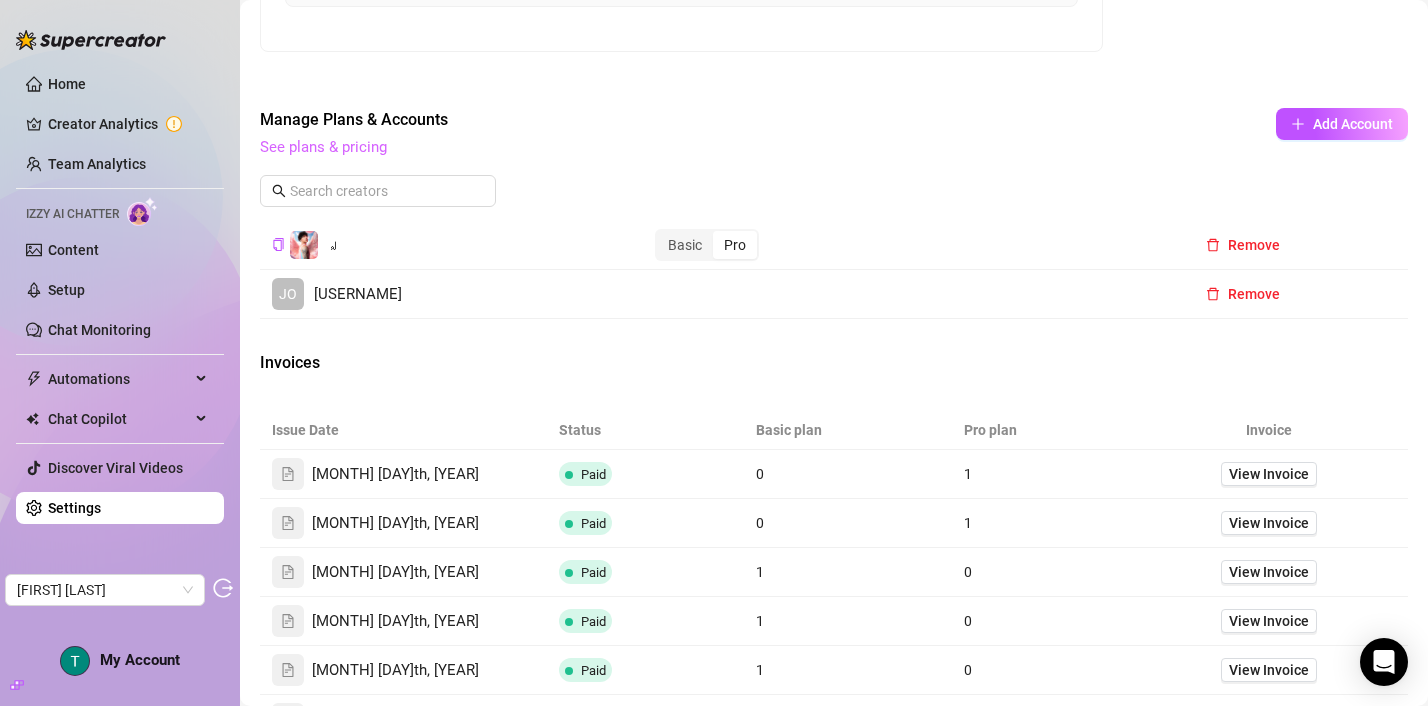 click on "See plans & pricing" at bounding box center (323, 147) 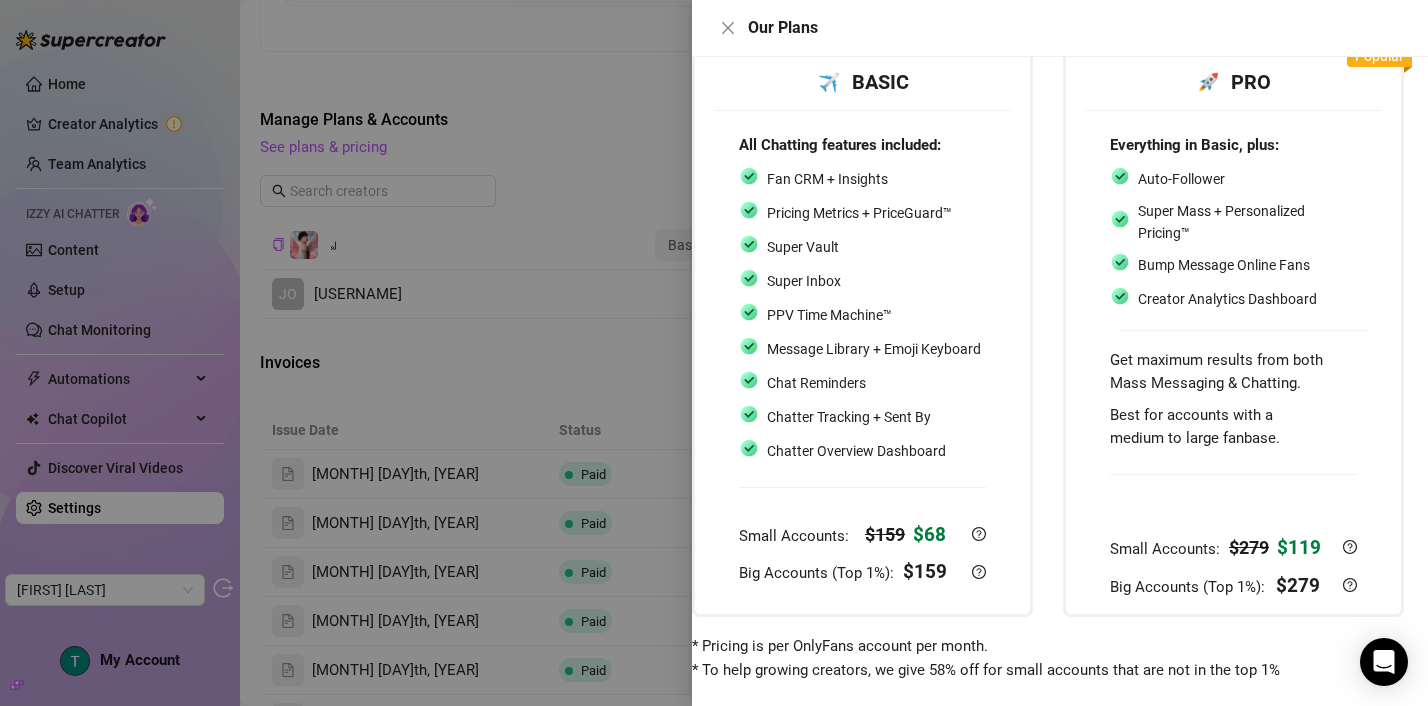 scroll, scrollTop: 0, scrollLeft: 24, axis: horizontal 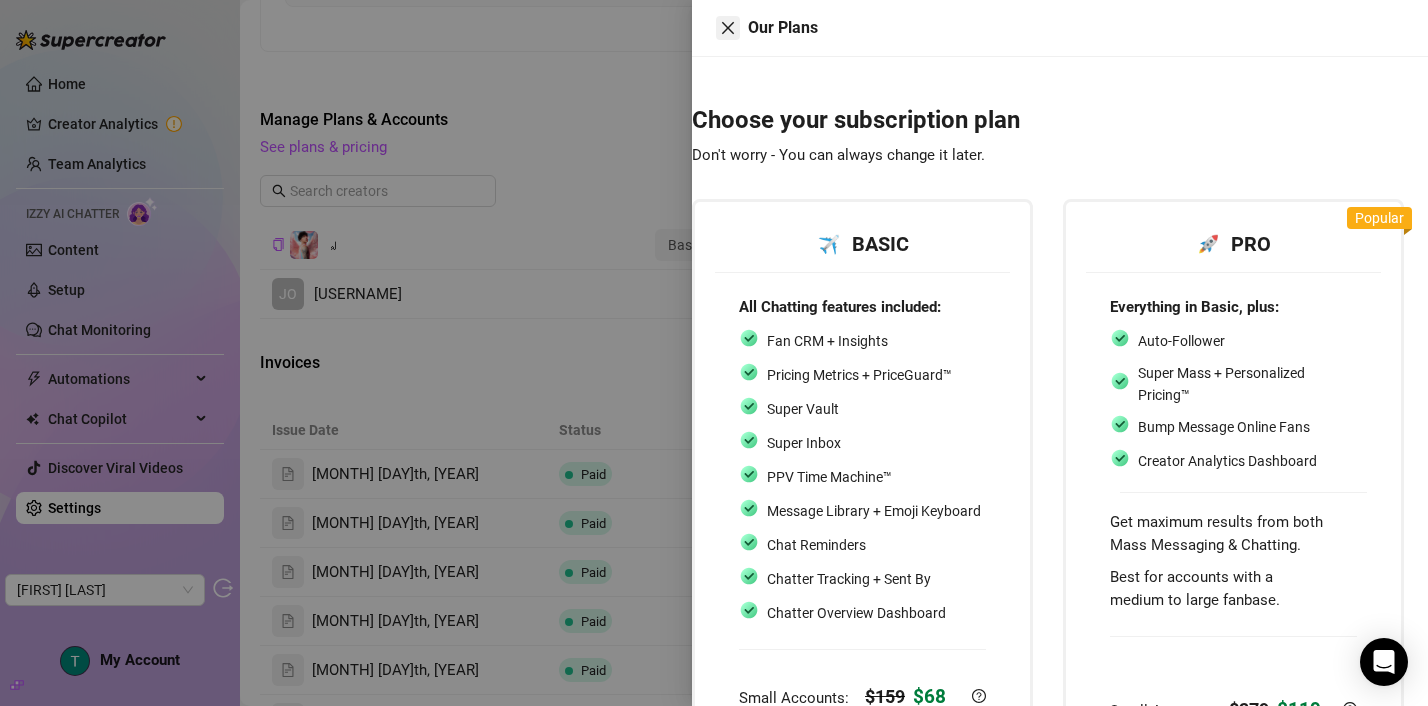 click 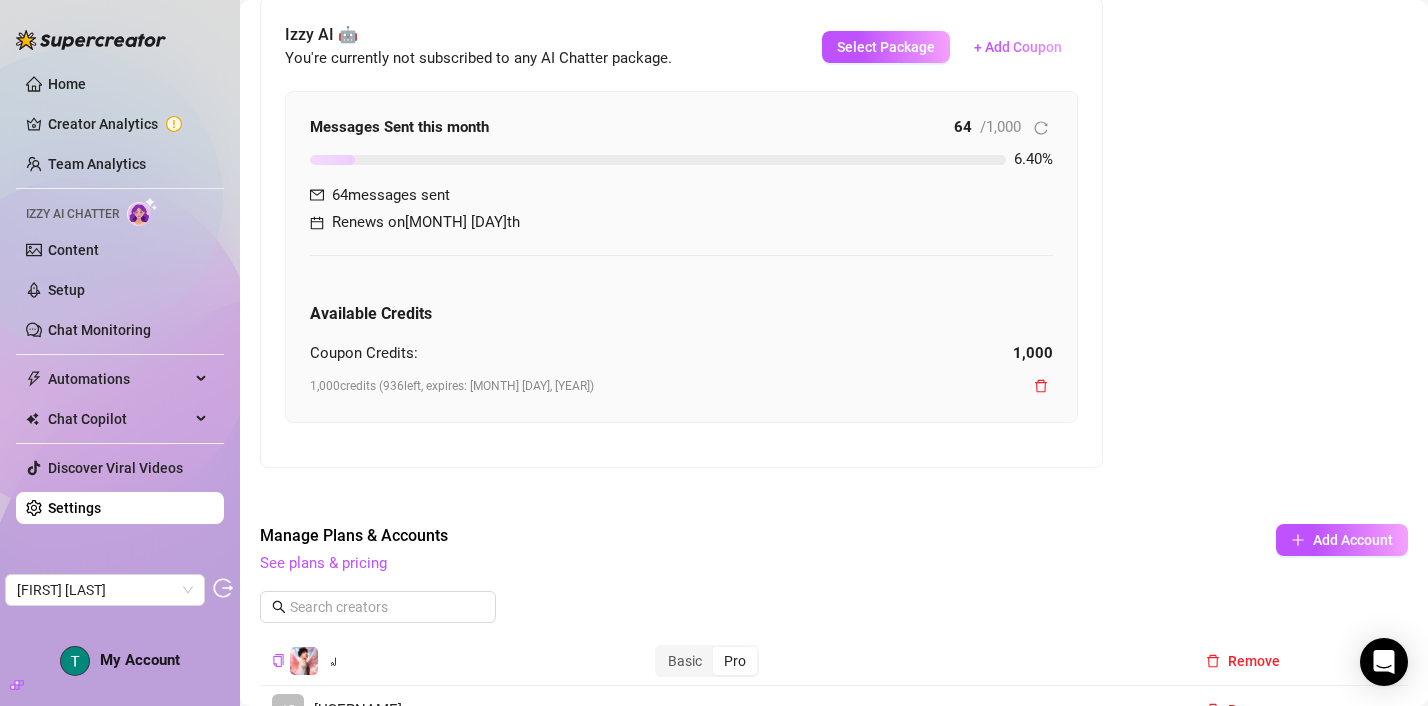 scroll, scrollTop: 780, scrollLeft: 0, axis: vertical 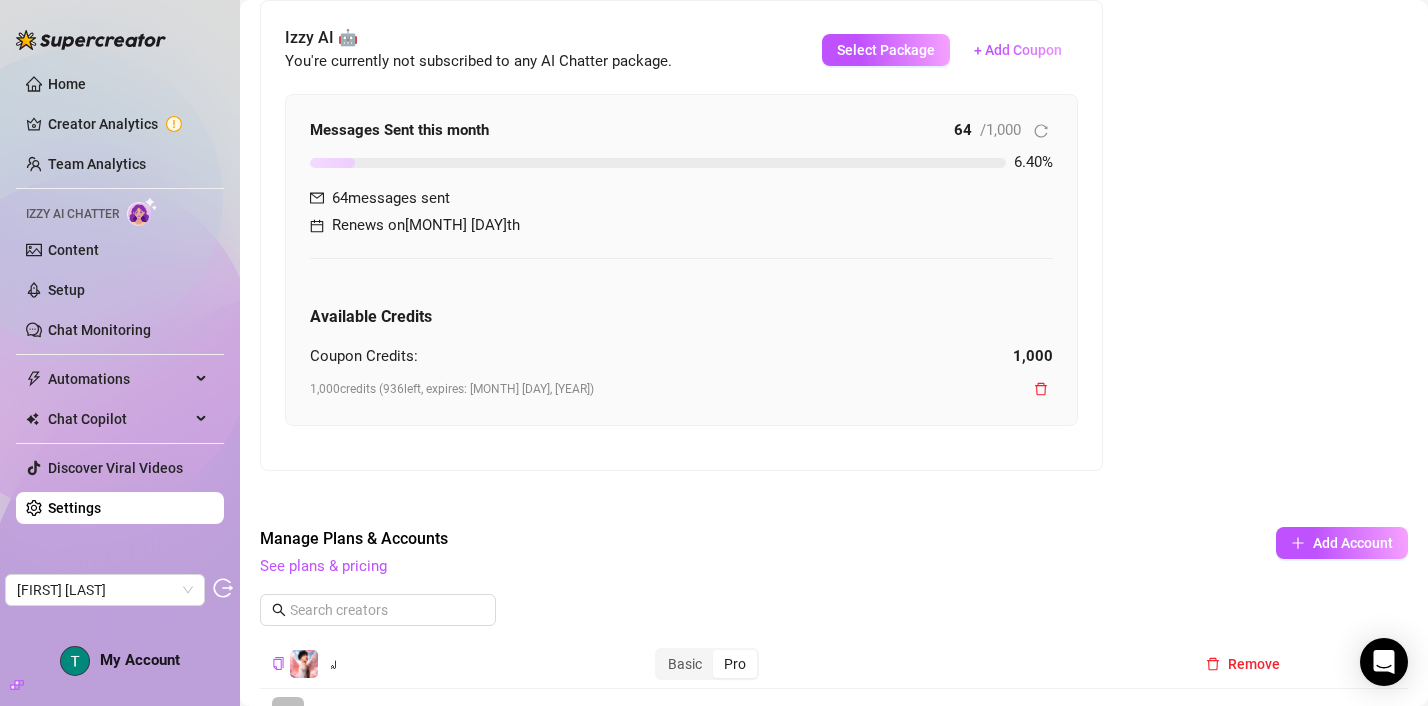 click on "Home Creator Analytics   Team Analytics Izzy AI Chatter Content Setup Chat Monitoring Automations Chat Copilot Discover Viral Videos Settings" at bounding box center [120, 296] 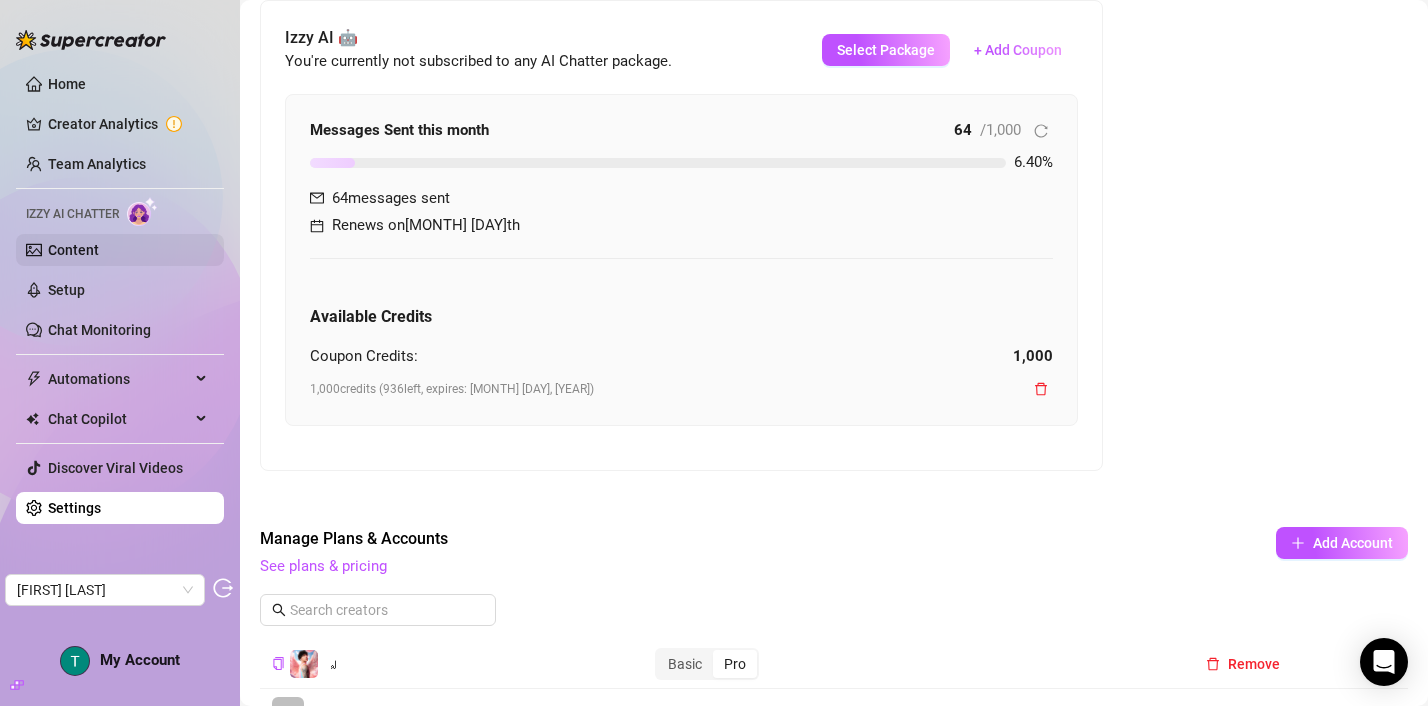 click on "Content" at bounding box center [73, 250] 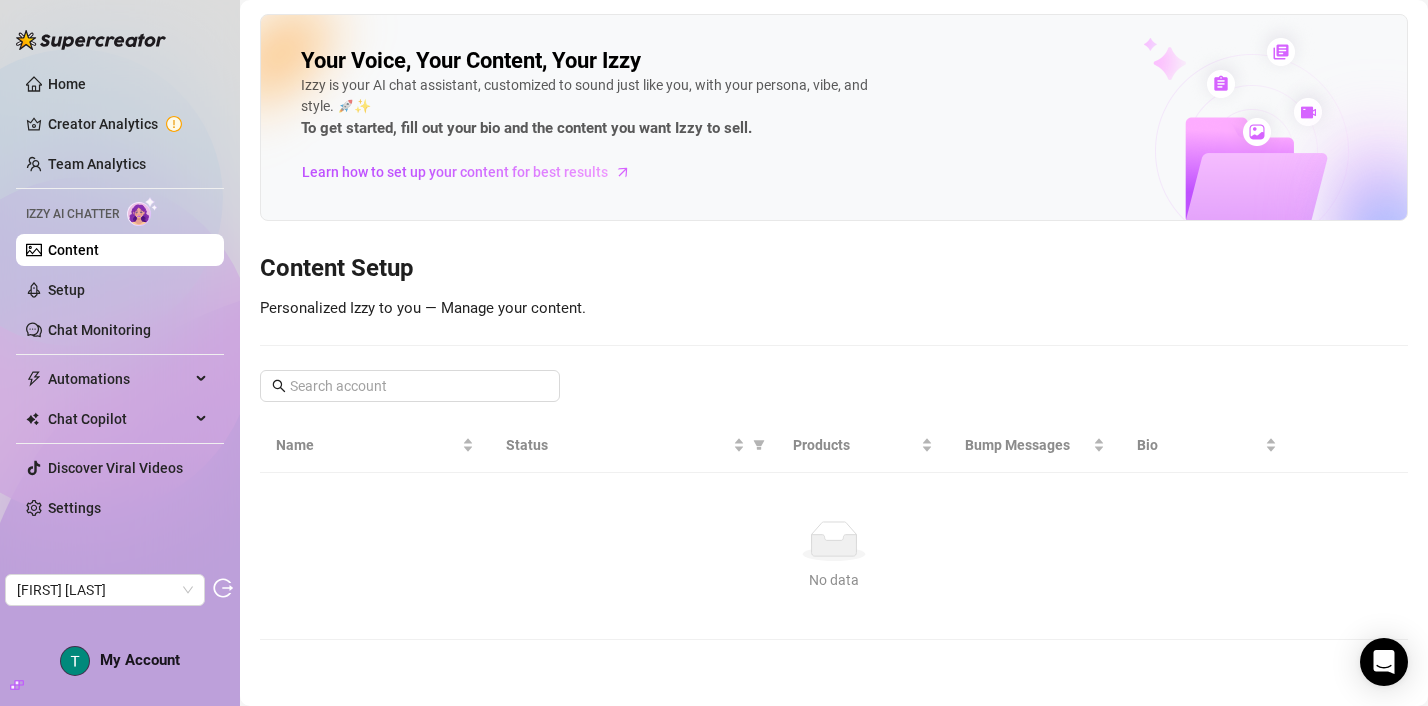 scroll, scrollTop: 0, scrollLeft: 0, axis: both 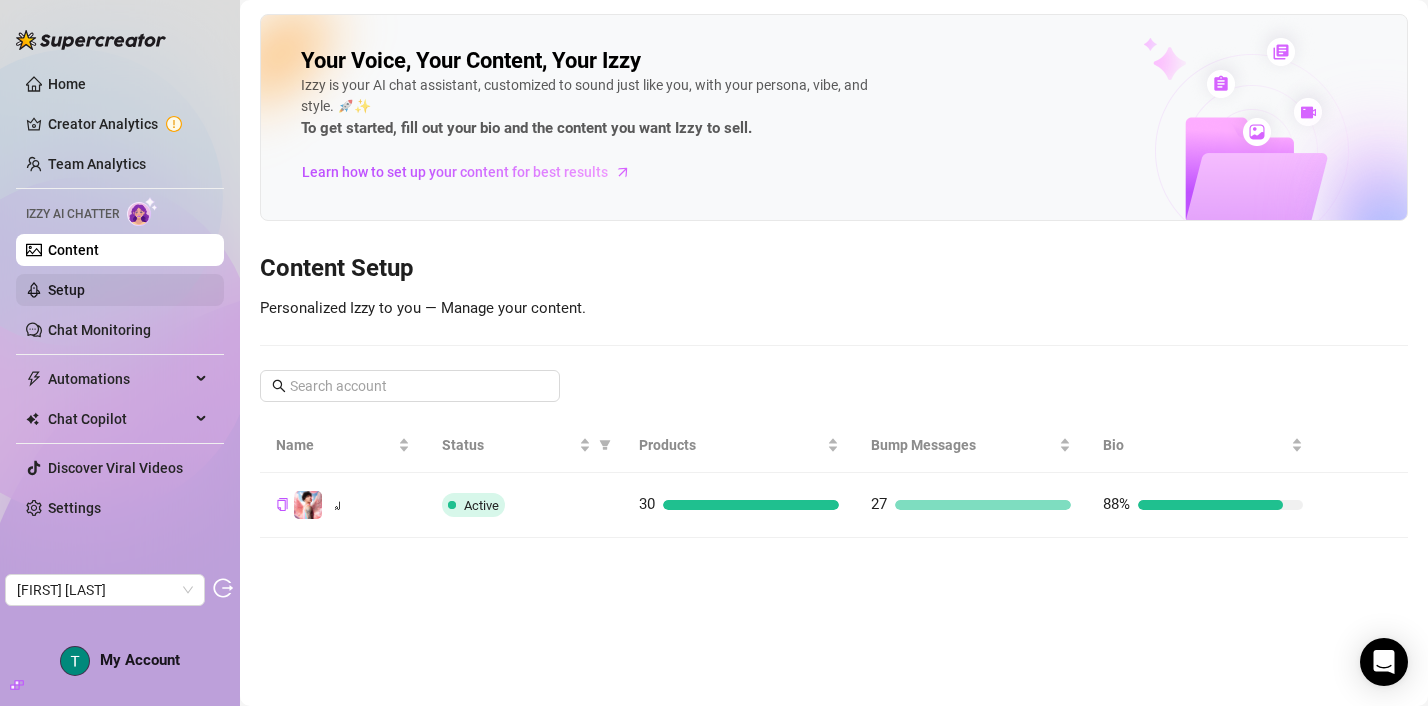 click on "Setup" at bounding box center [66, 290] 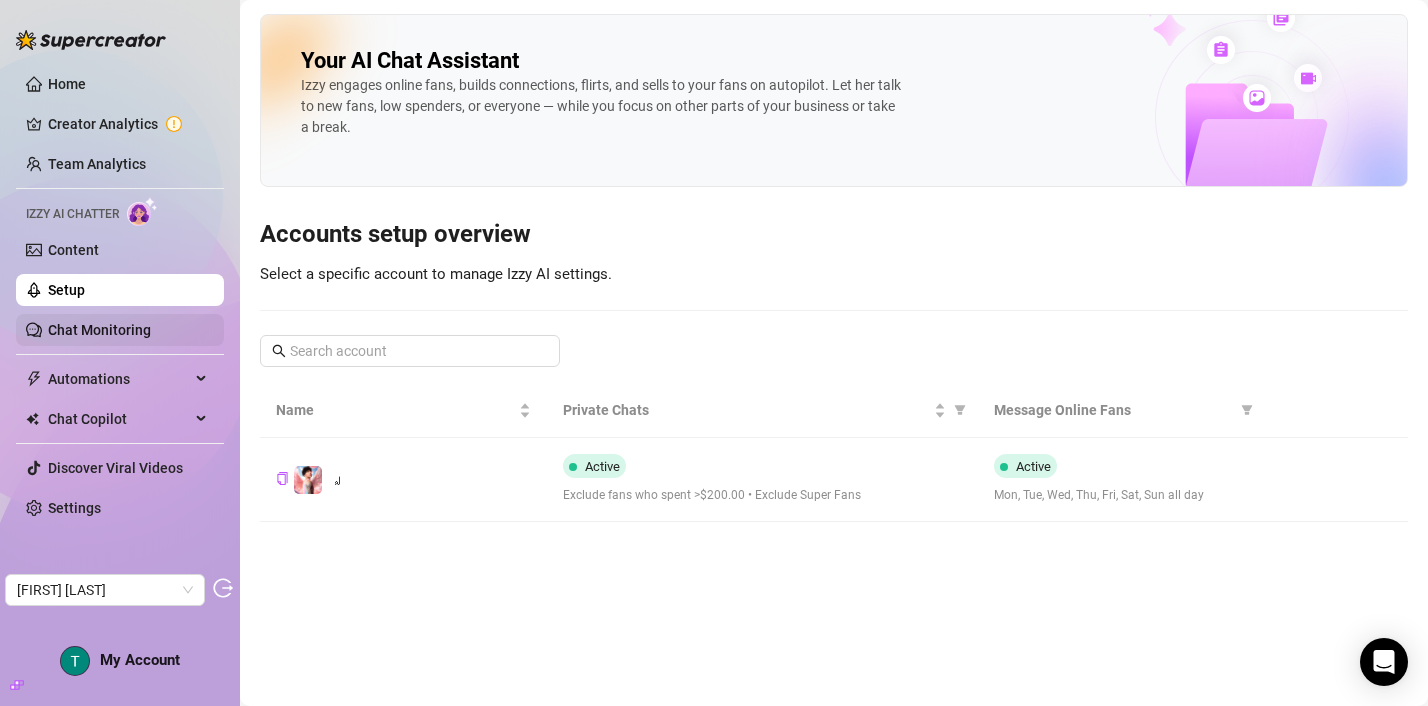 click on "Chat Monitoring" at bounding box center [99, 330] 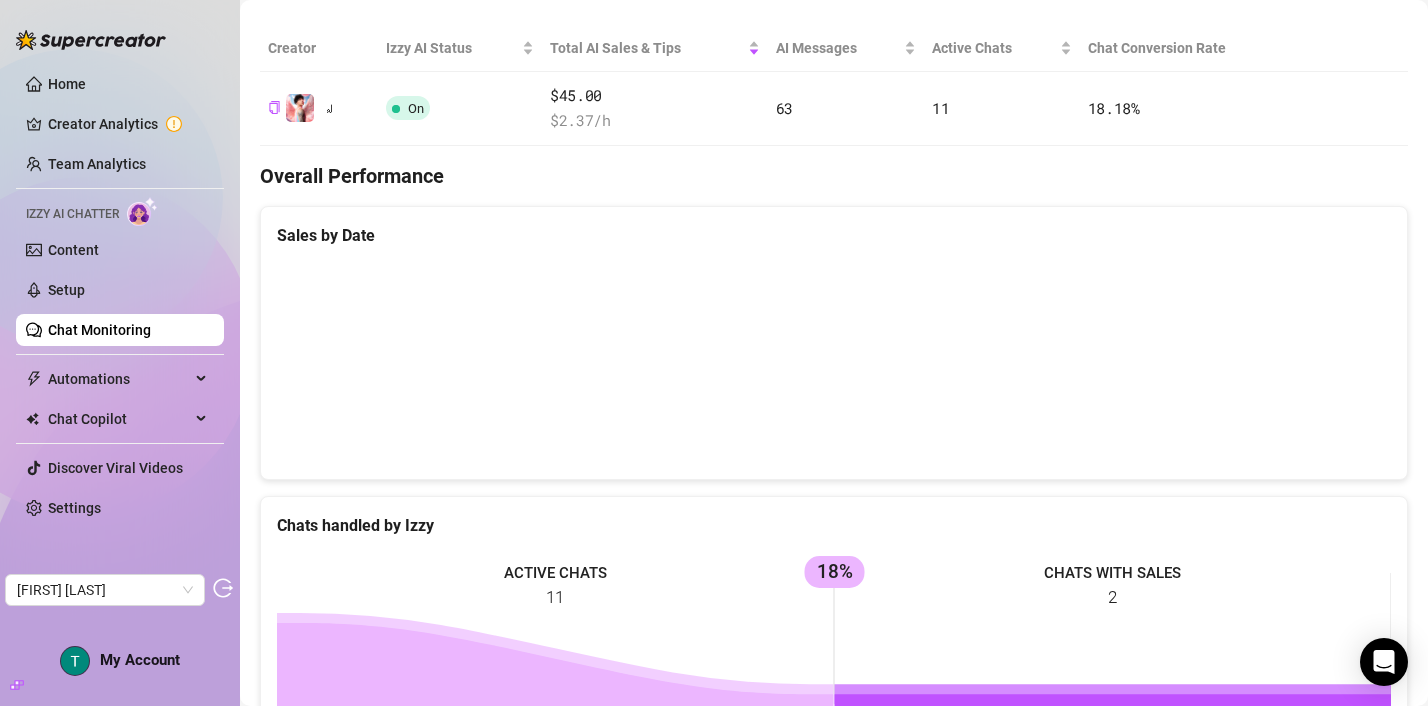 scroll, scrollTop: 0, scrollLeft: 0, axis: both 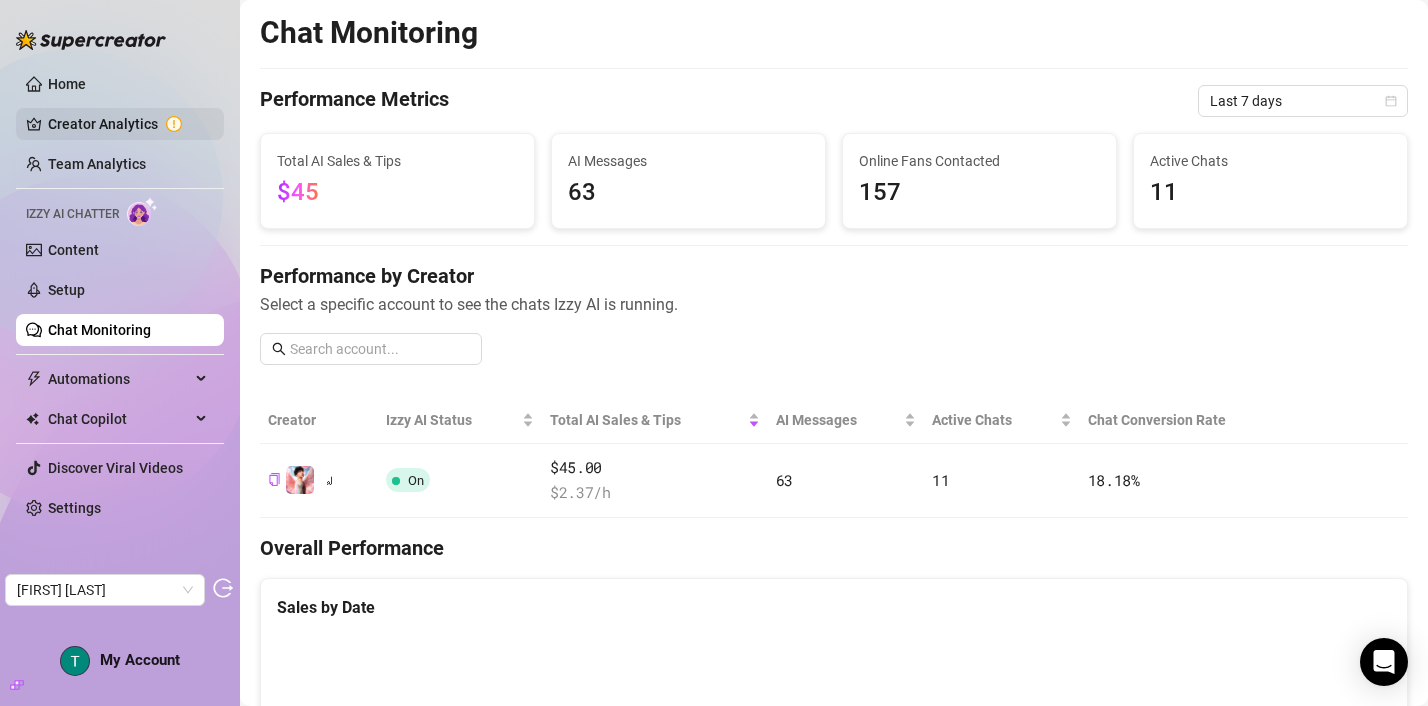 click on "Creator Analytics" at bounding box center (128, 124) 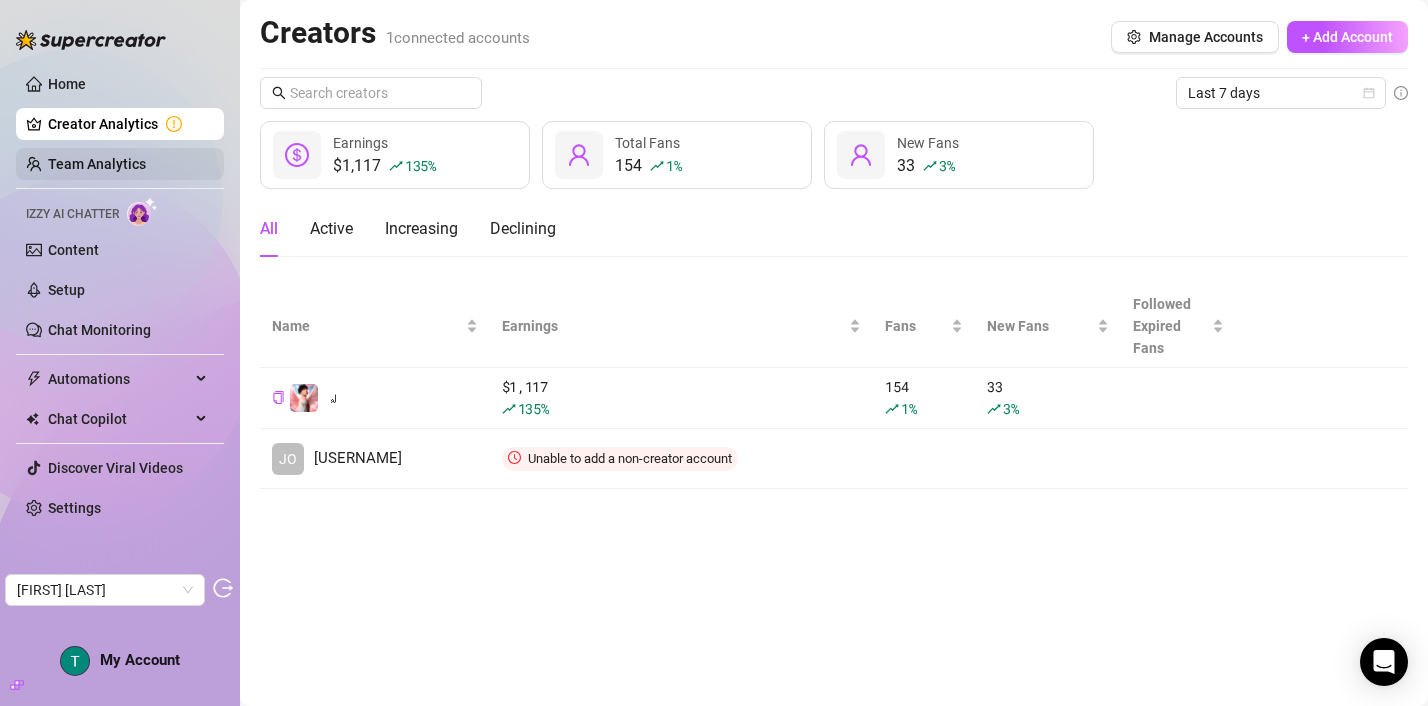 click on "Team Analytics" at bounding box center [97, 164] 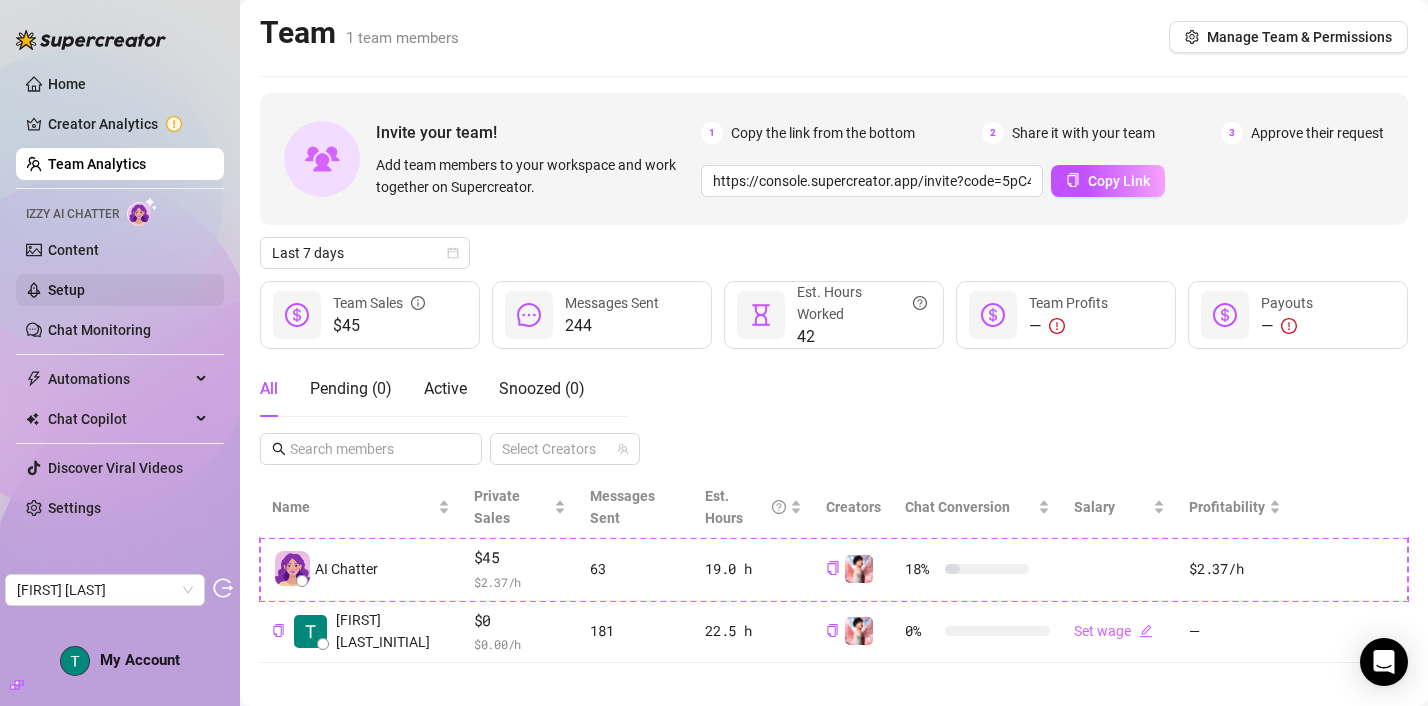 click on "Setup" at bounding box center [66, 290] 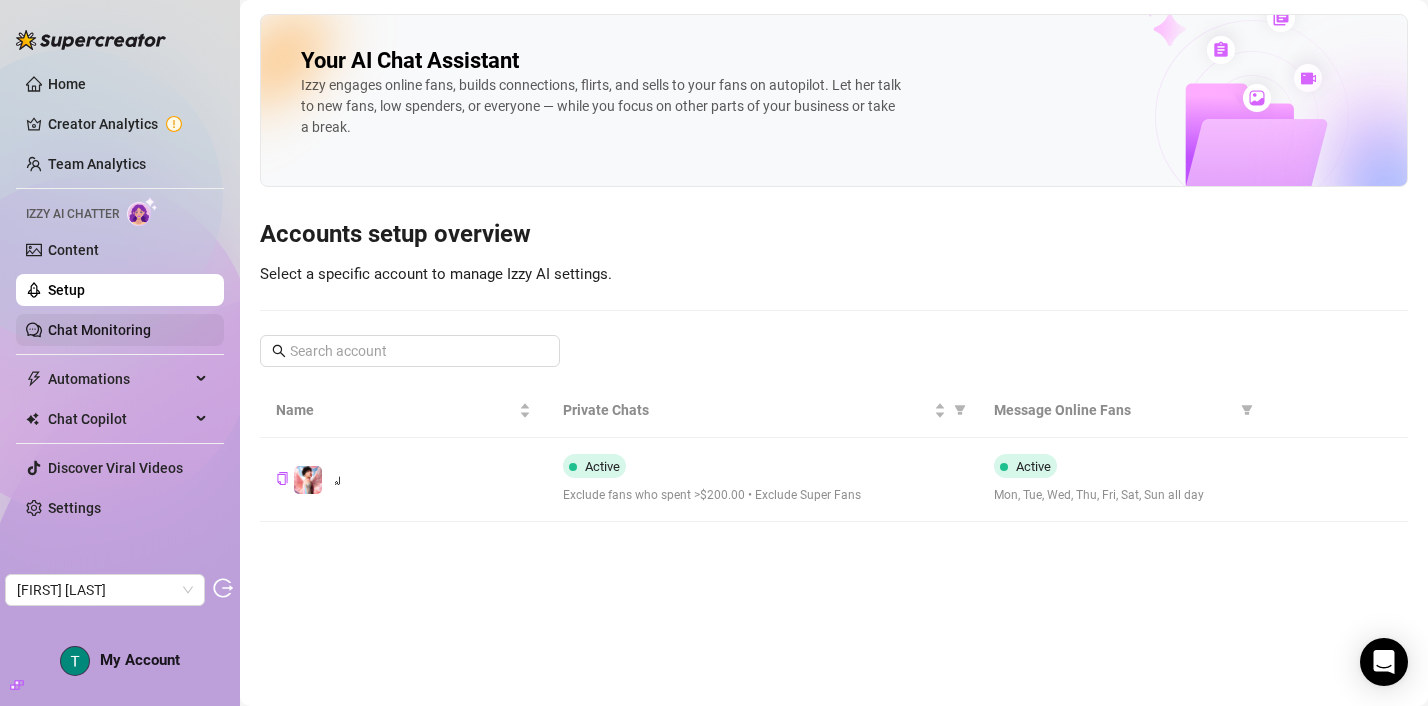 click on "Chat Monitoring" at bounding box center [99, 330] 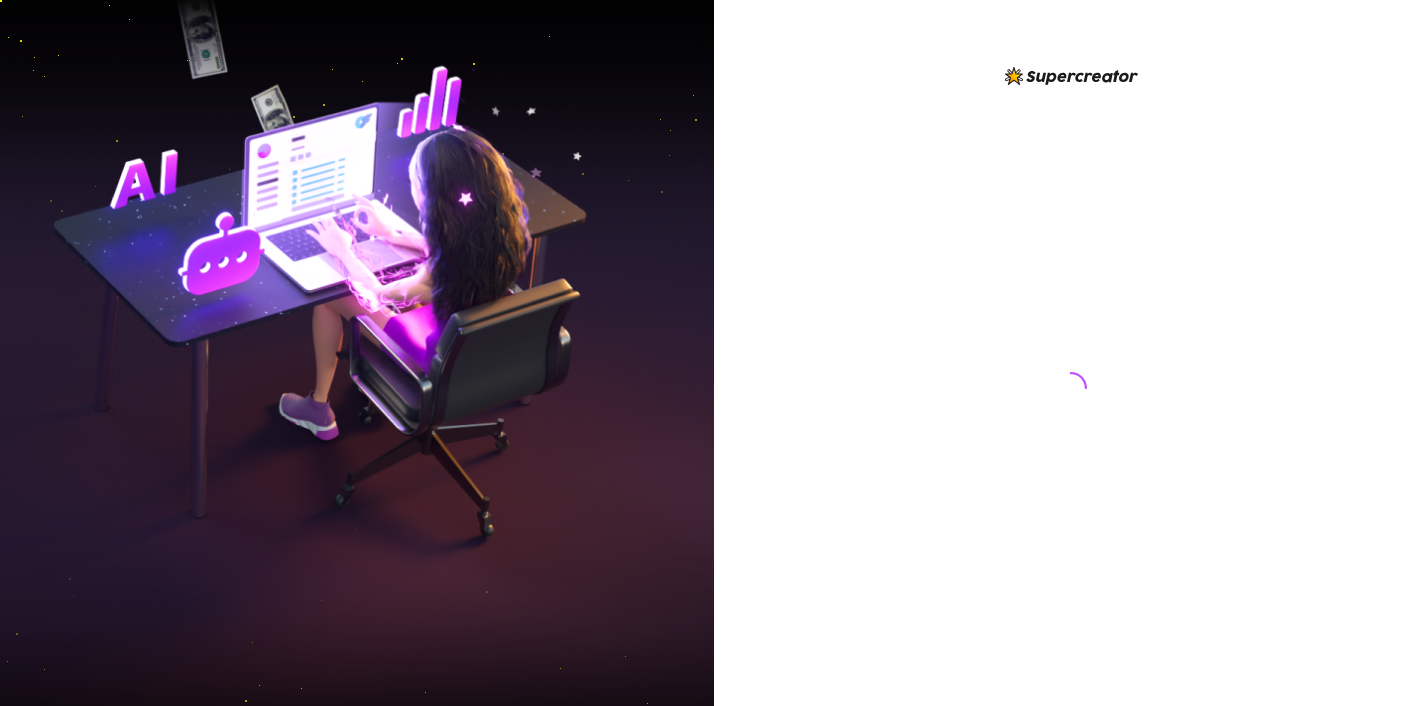 scroll, scrollTop: 0, scrollLeft: 0, axis: both 